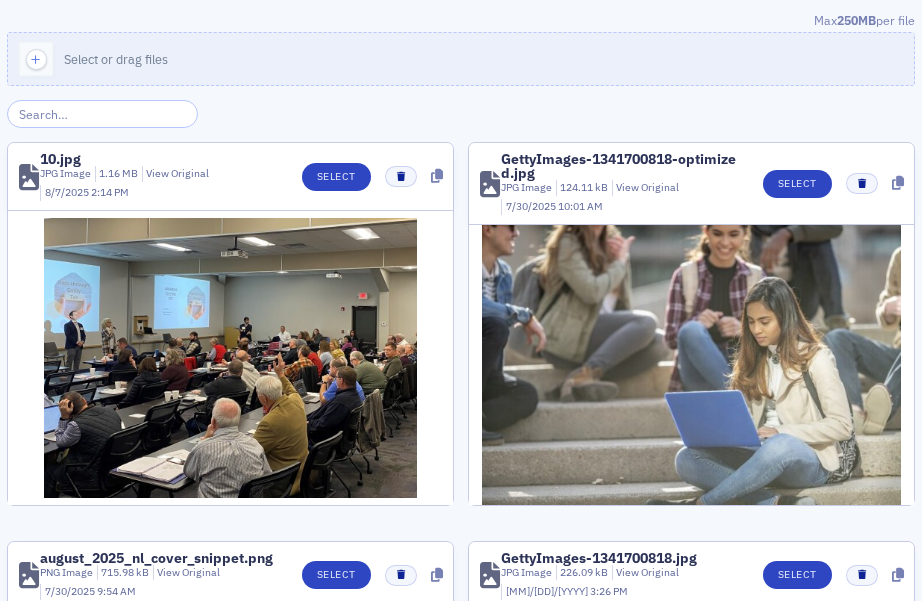 scroll, scrollTop: 0, scrollLeft: 0, axis: both 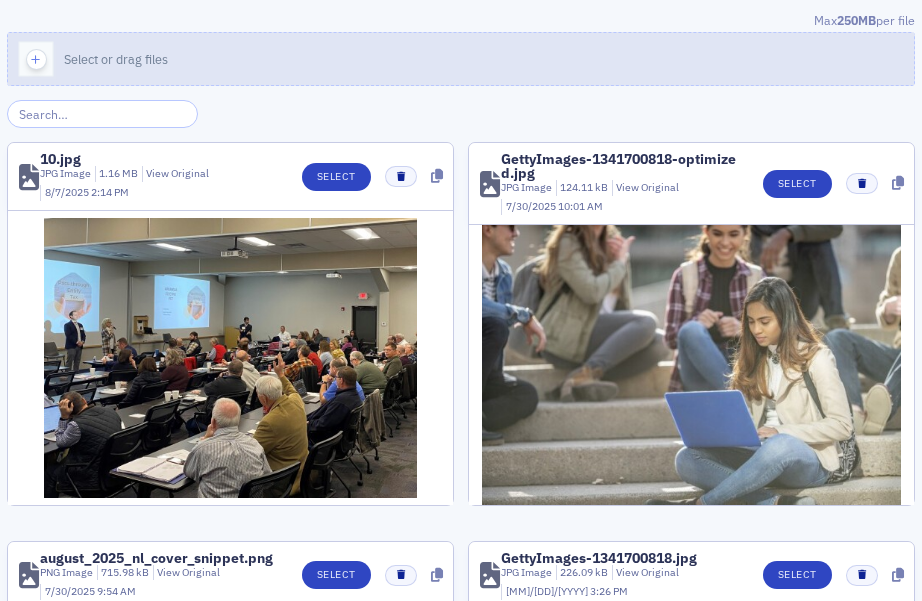 click 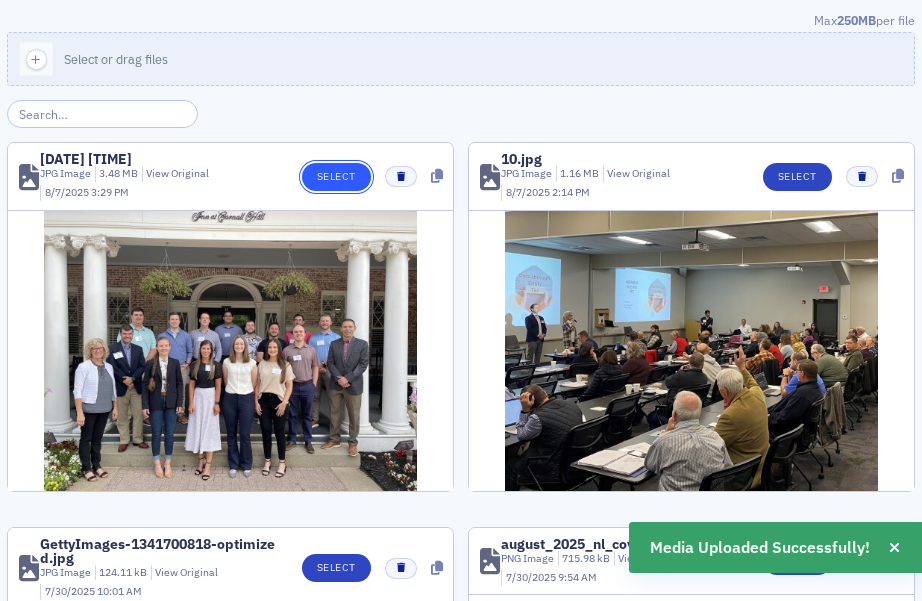 click on "Select" 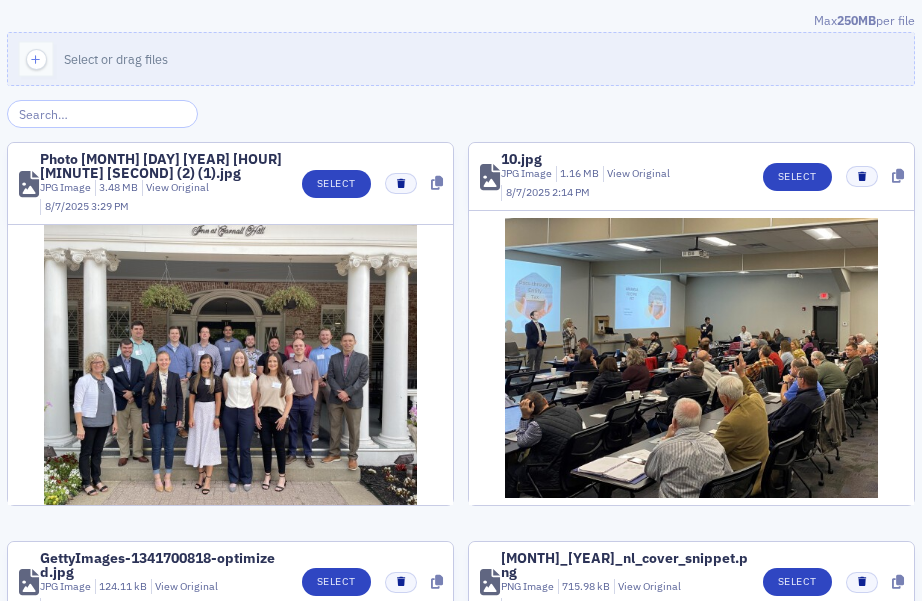 scroll, scrollTop: 0, scrollLeft: 0, axis: both 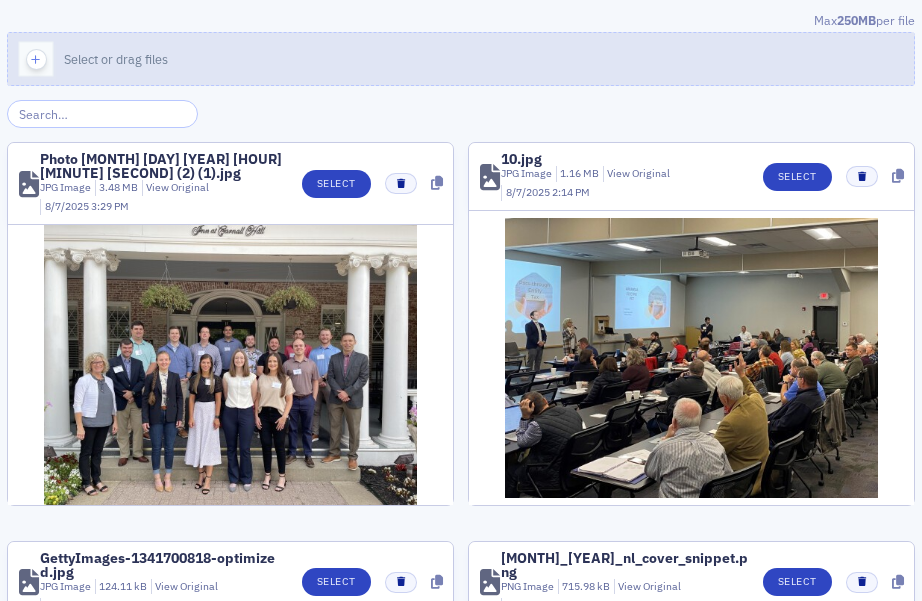 click 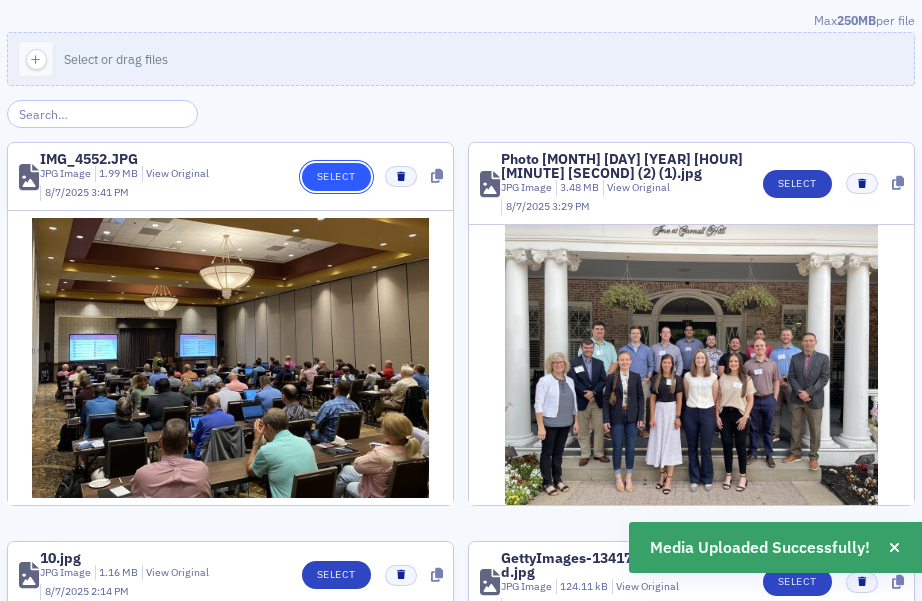 click on "Select" 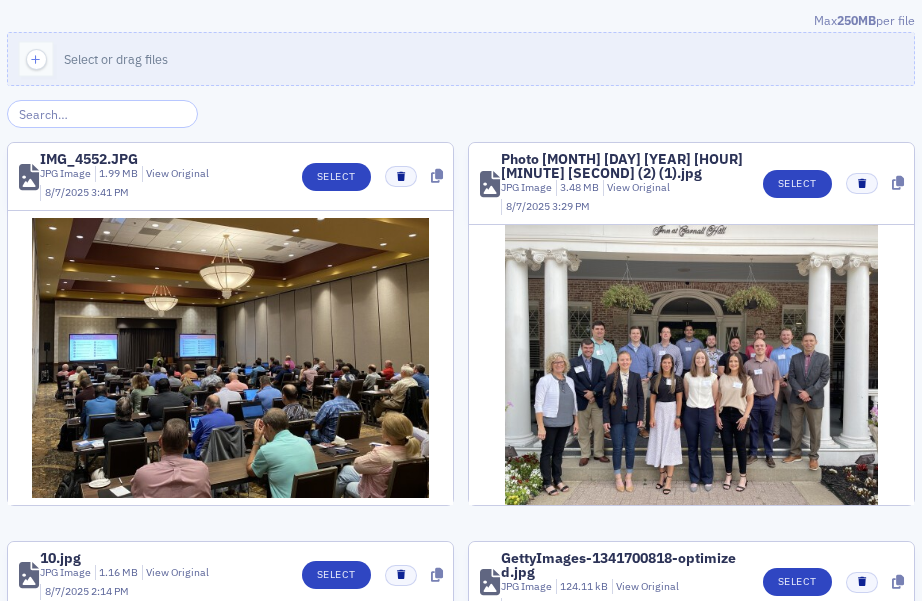 scroll, scrollTop: 0, scrollLeft: 0, axis: both 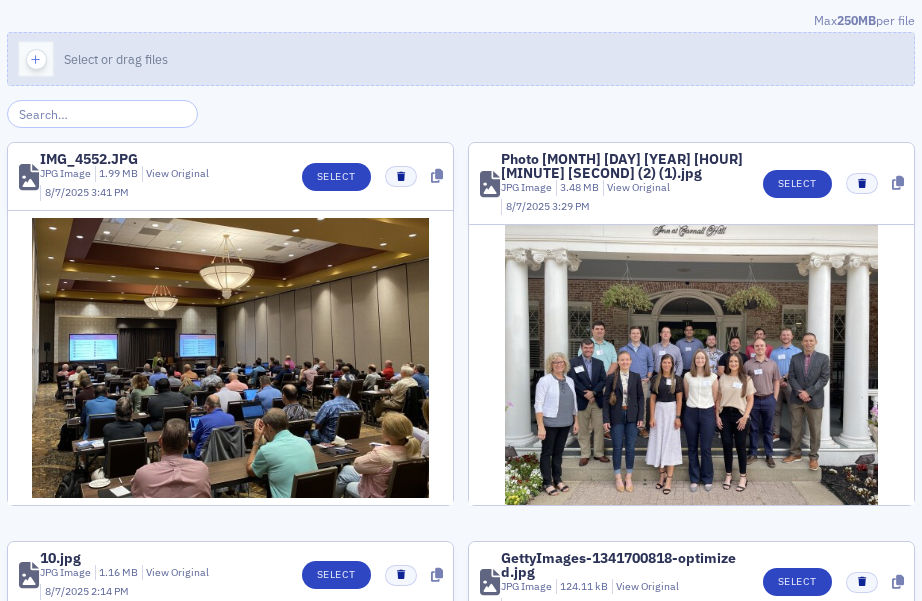 click 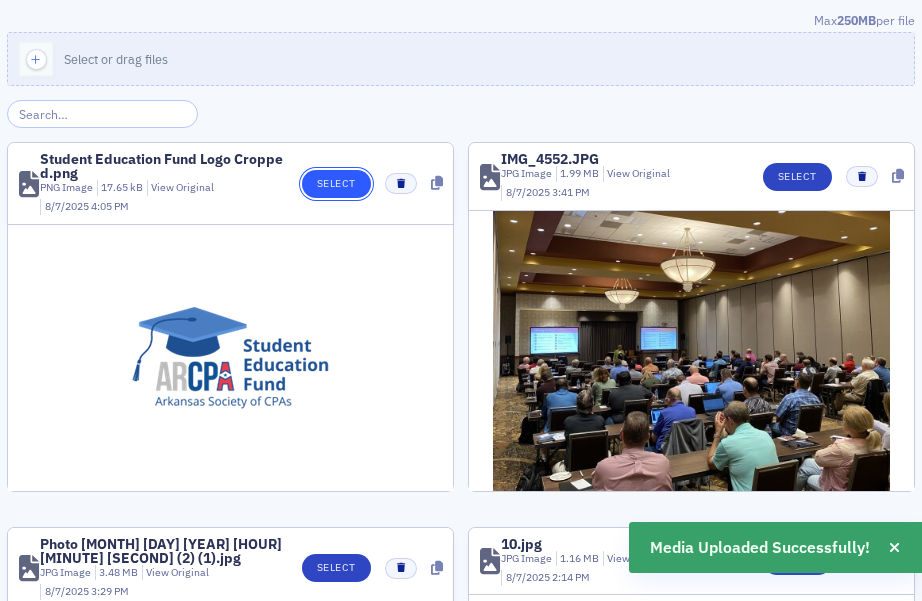 click on "Select" 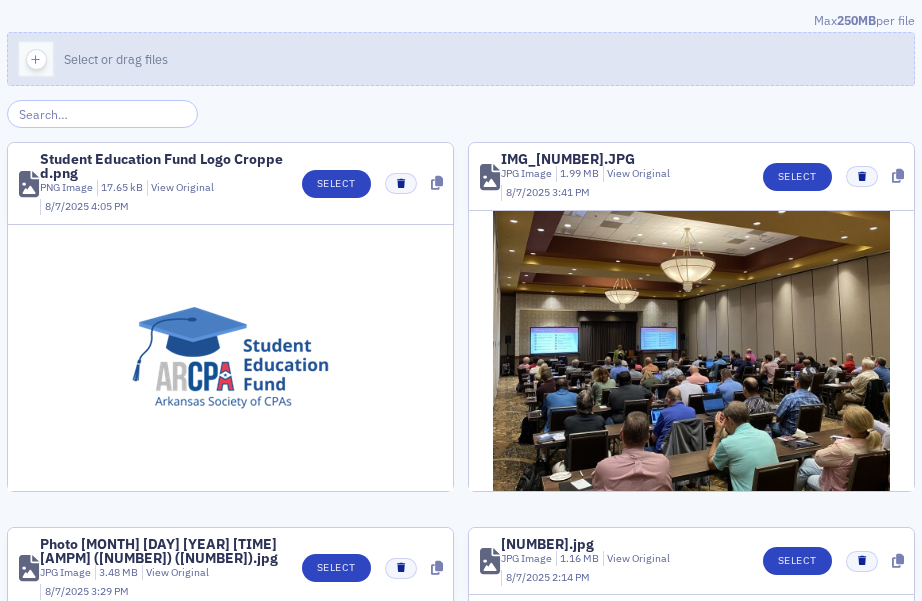 scroll, scrollTop: 0, scrollLeft: 0, axis: both 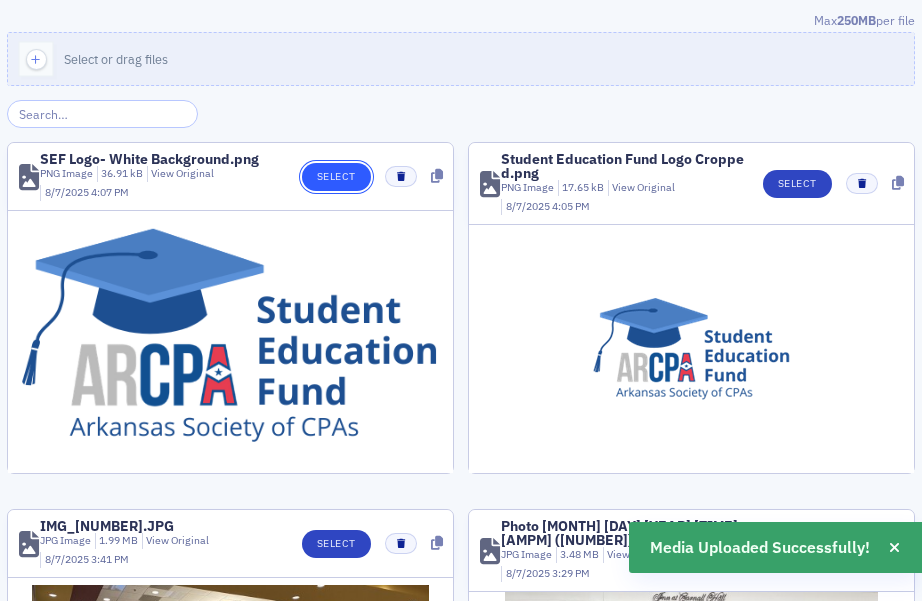 click on "Select" 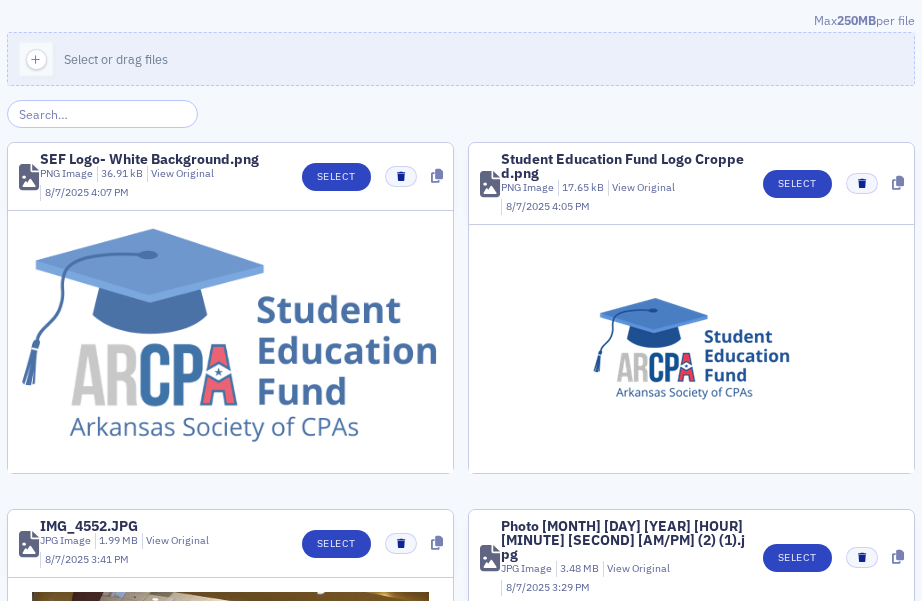 scroll, scrollTop: 0, scrollLeft: 0, axis: both 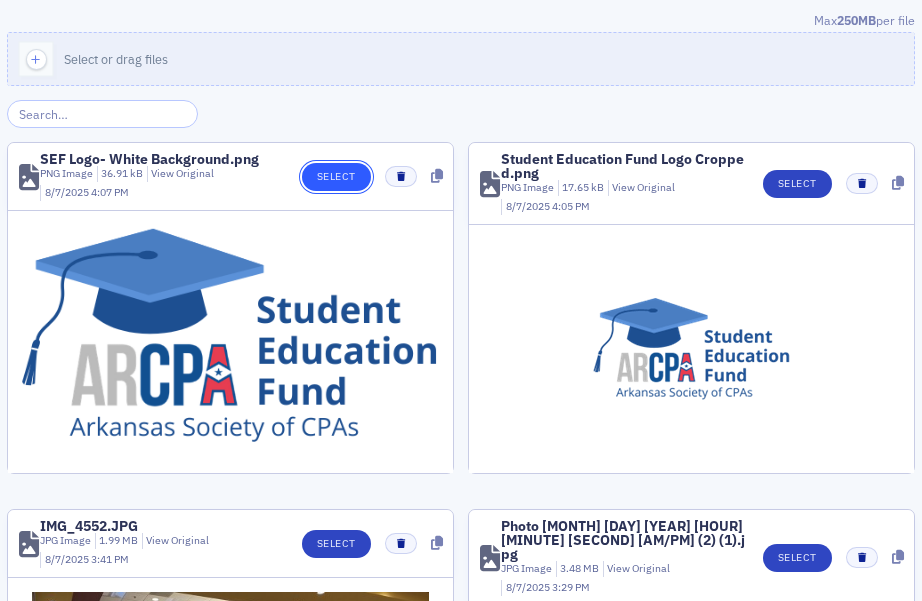 click on "Select" 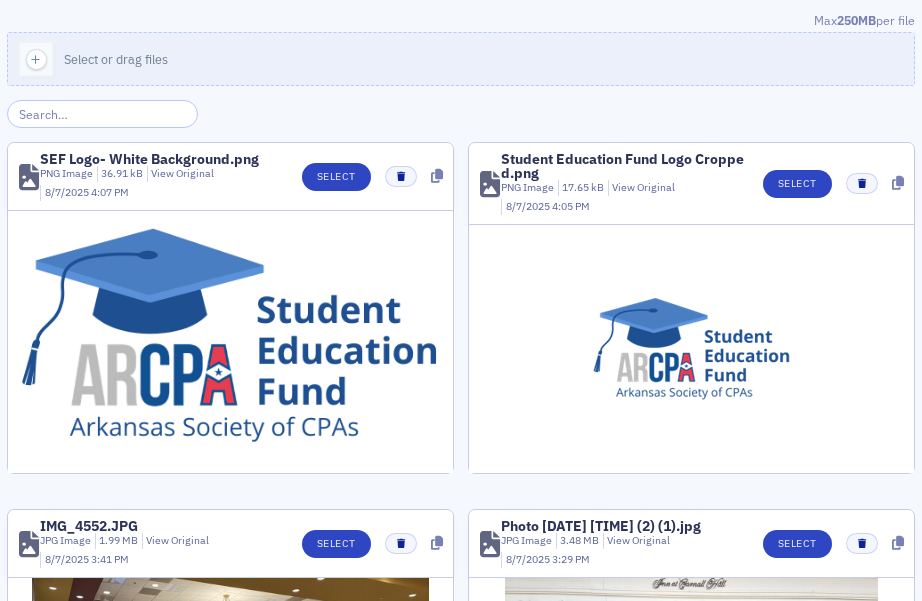 scroll, scrollTop: 0, scrollLeft: 0, axis: both 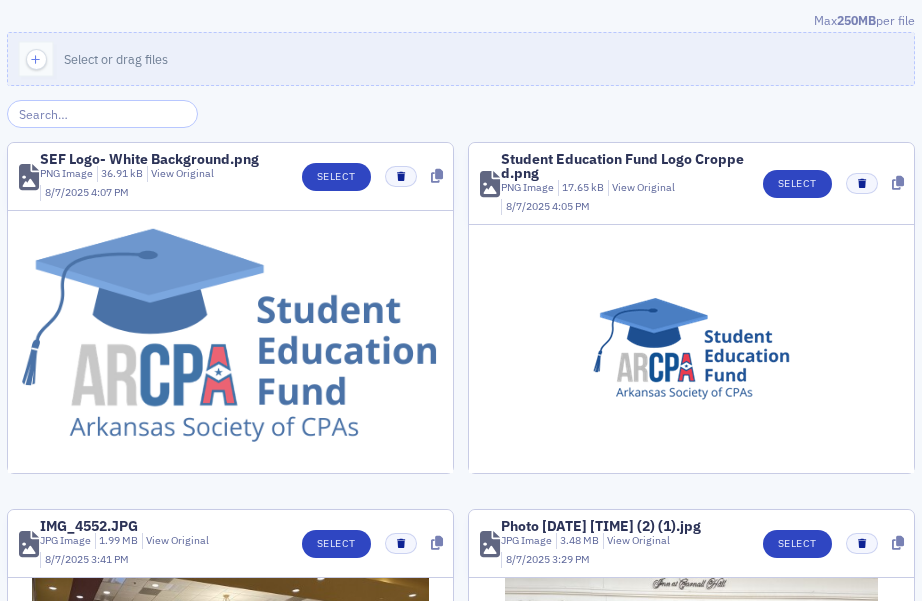 click 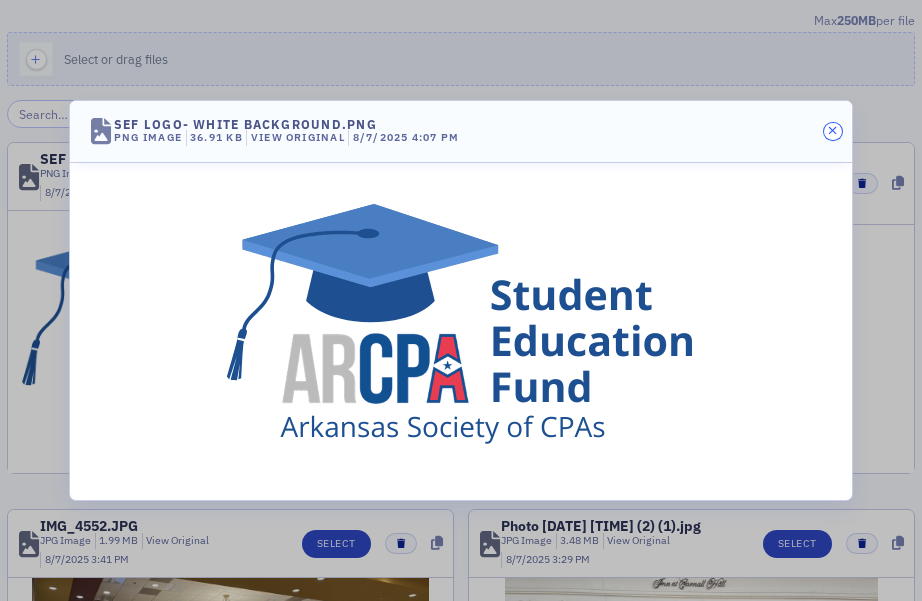 click at bounding box center (832, 131) 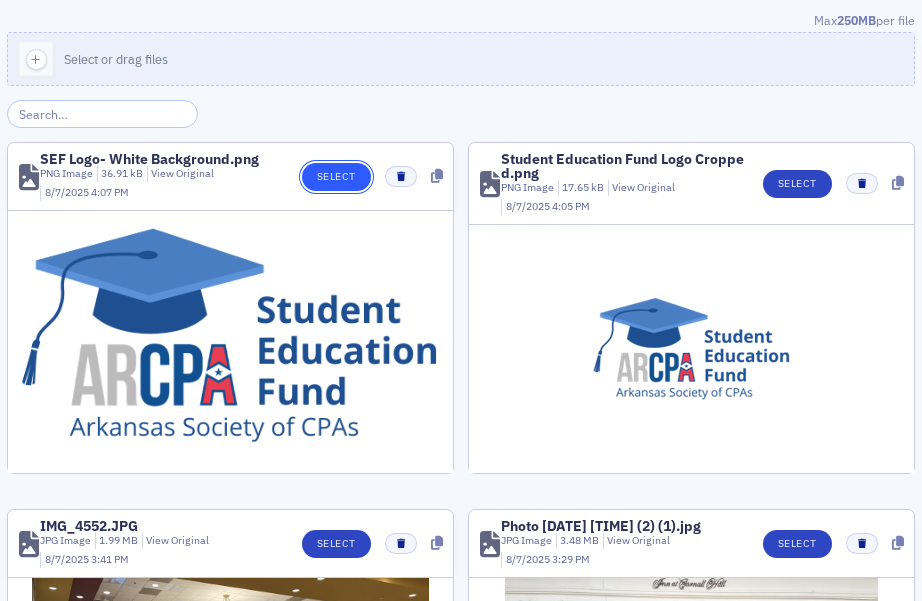 click on "Select" 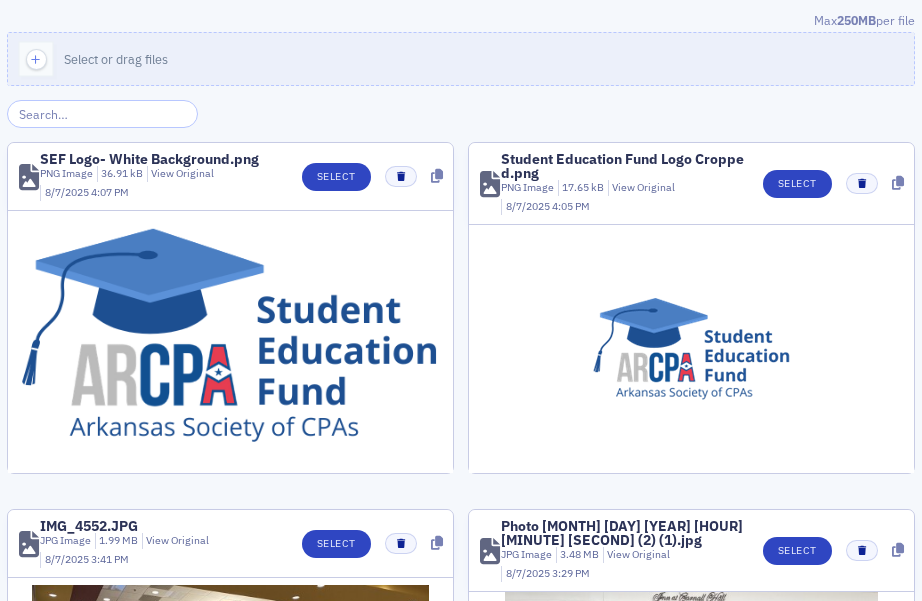 scroll, scrollTop: 0, scrollLeft: 0, axis: both 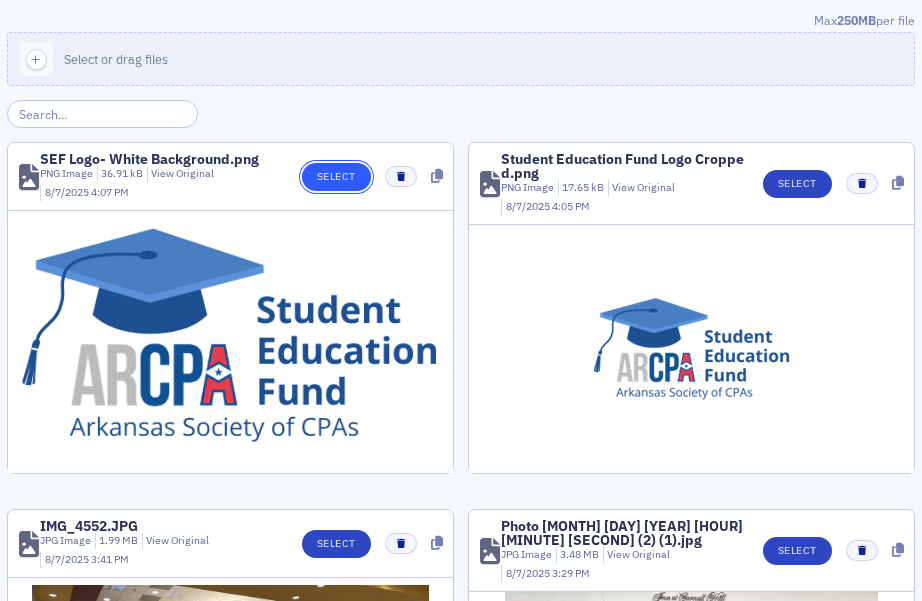 click on "Select" 